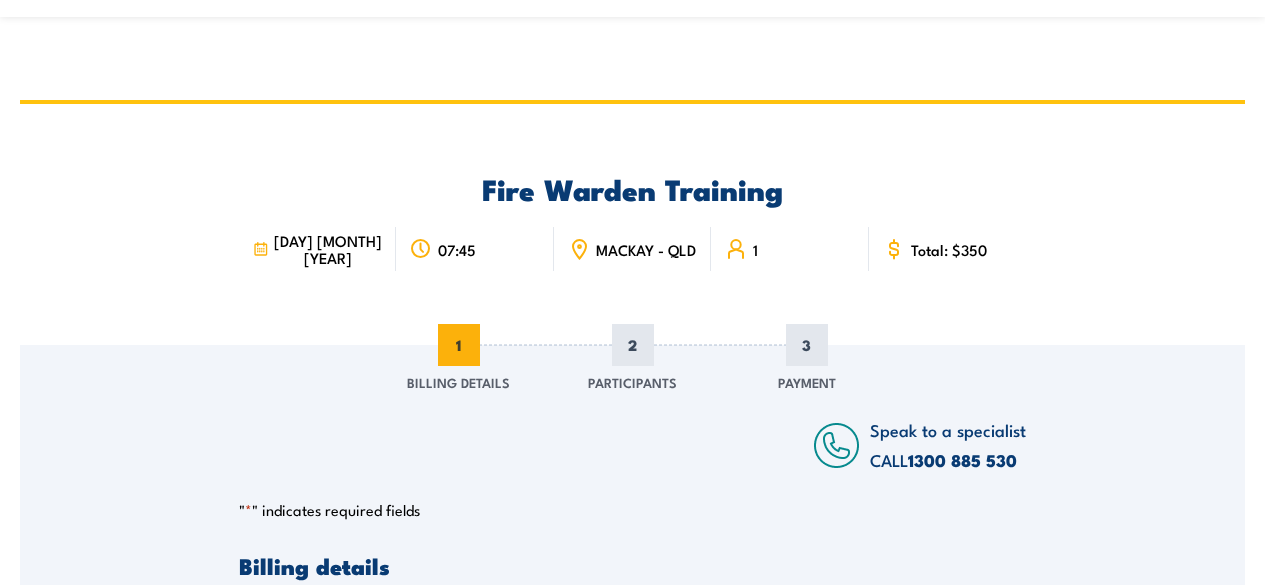 scroll, scrollTop: 1031, scrollLeft: 0, axis: vertical 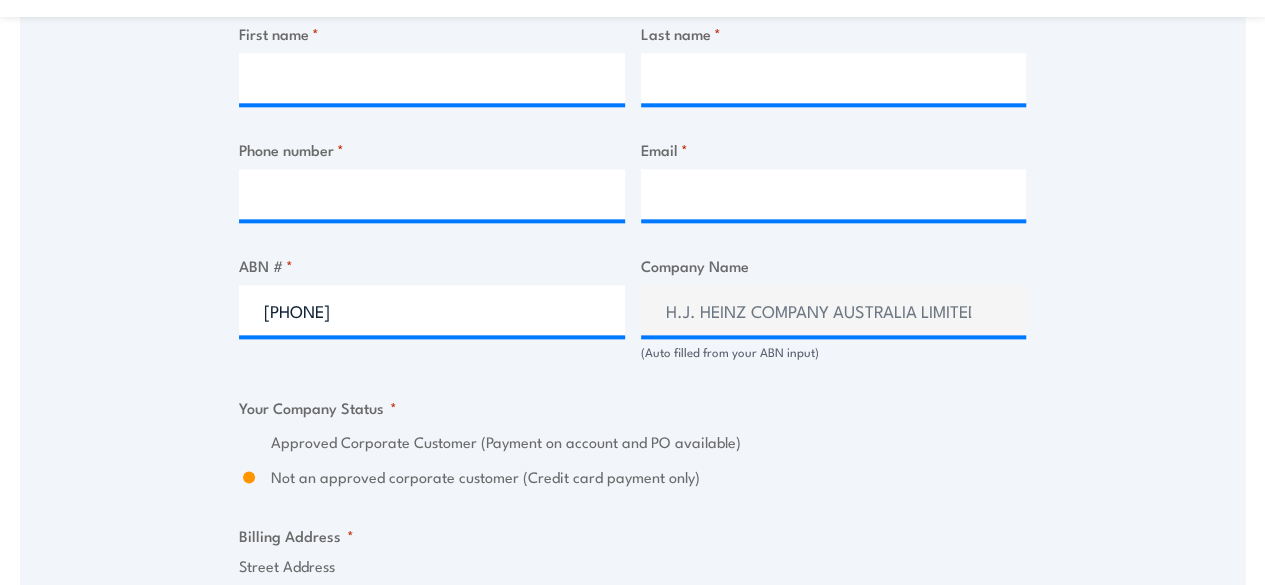 click on "[PHONE]" at bounding box center [432, 310] 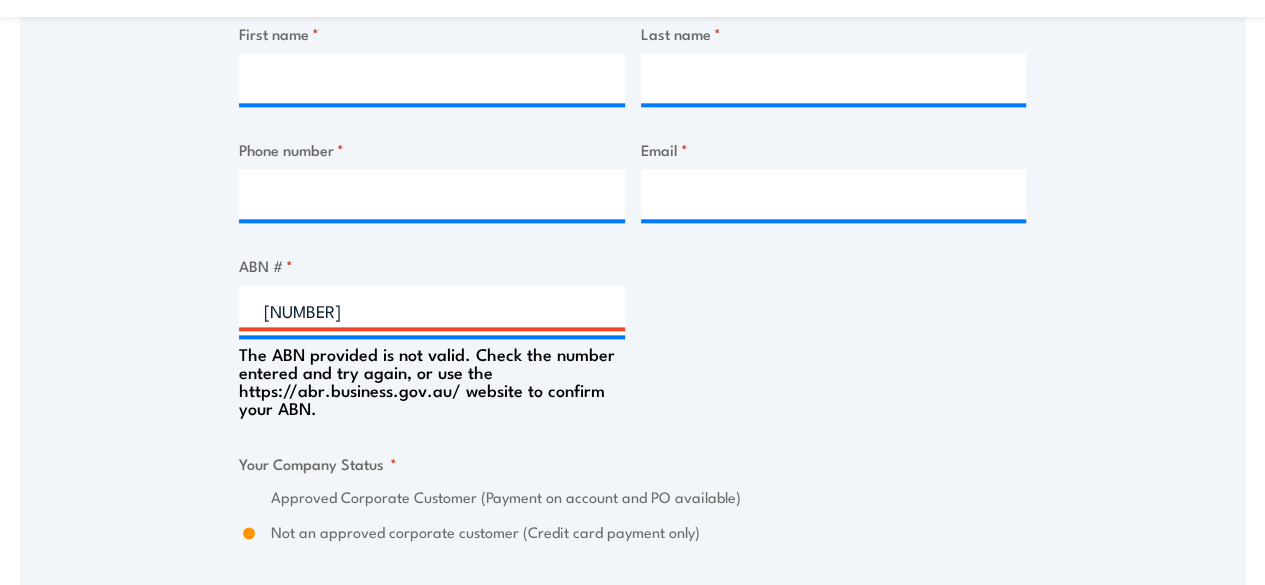 type on "8" 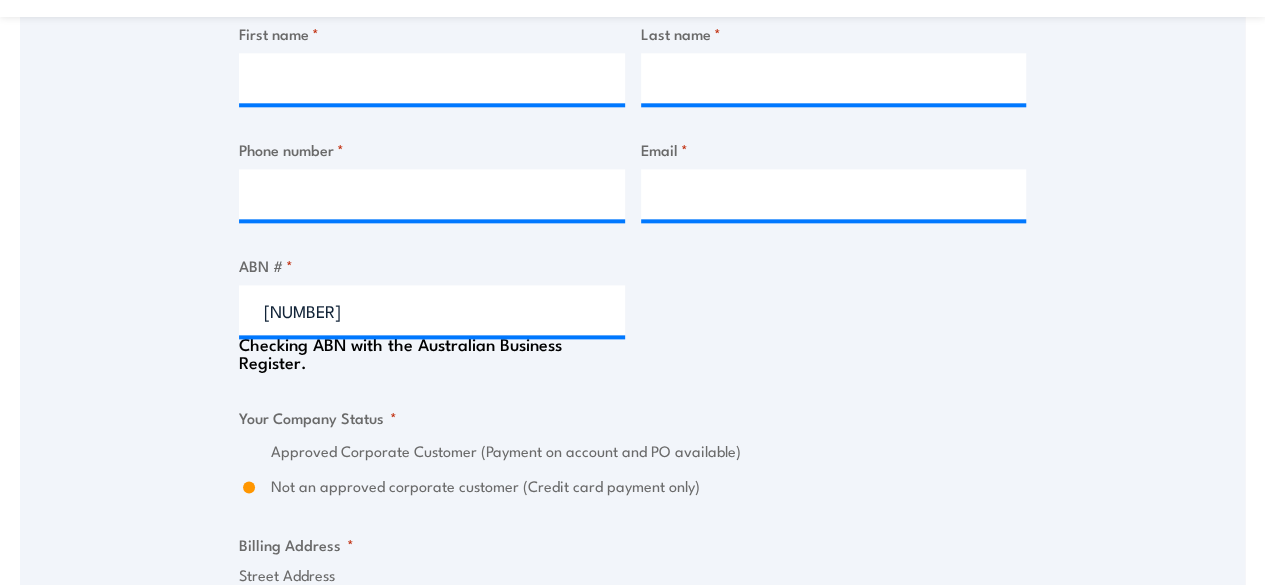type on "Mackay Hospital and Health Service" 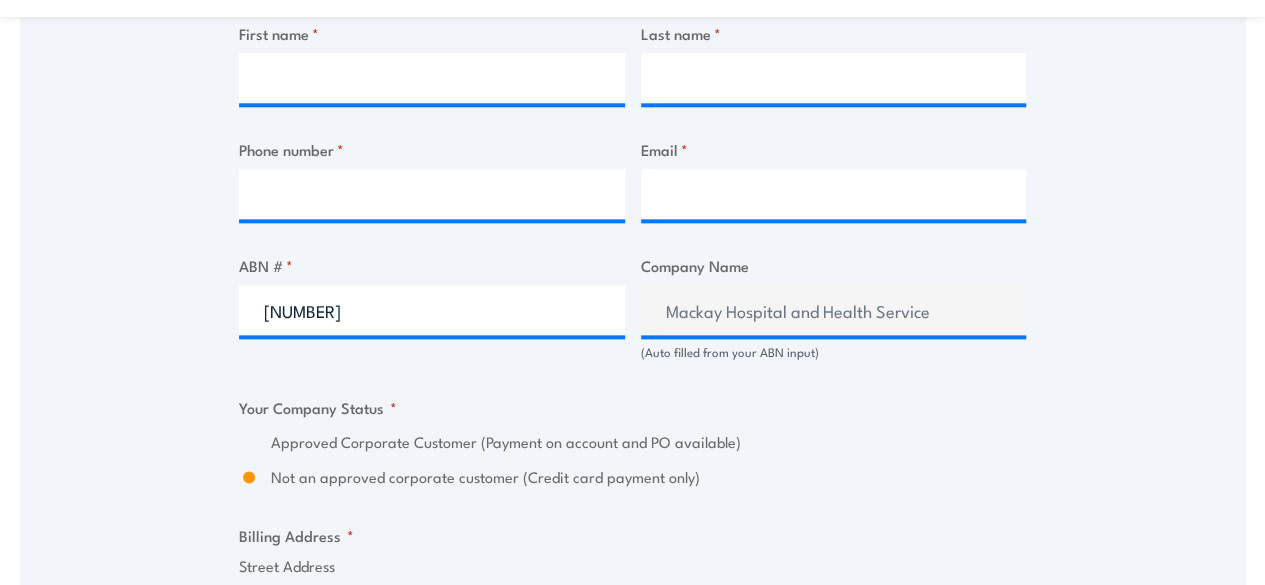 type on "[PHONE]" 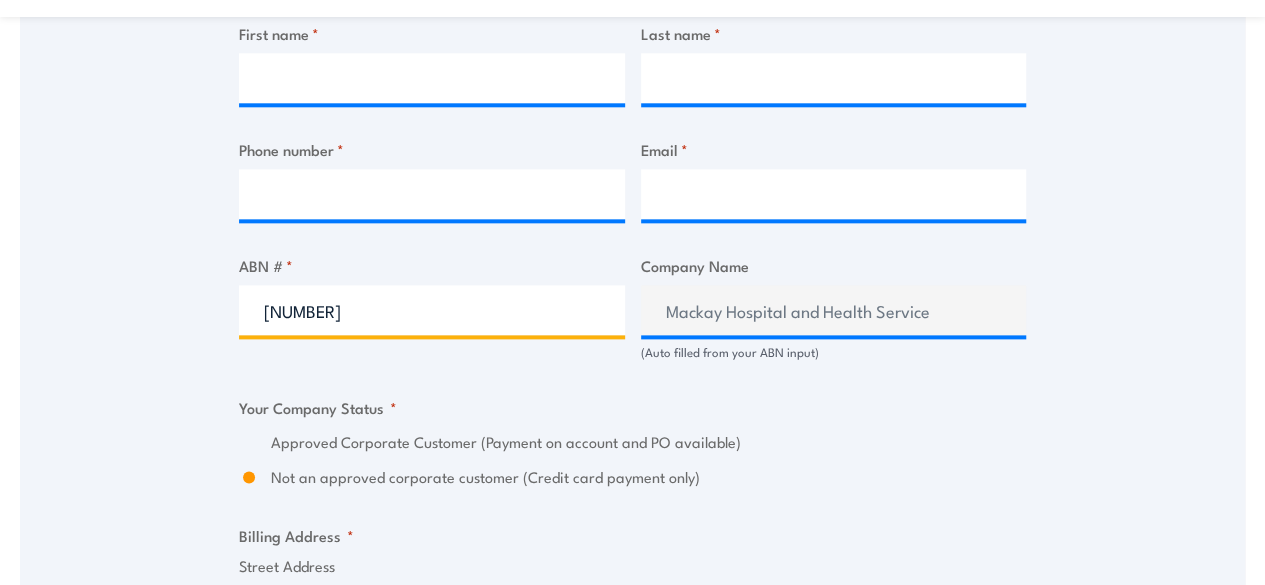 click on "[PHONE]" at bounding box center (432, 310) 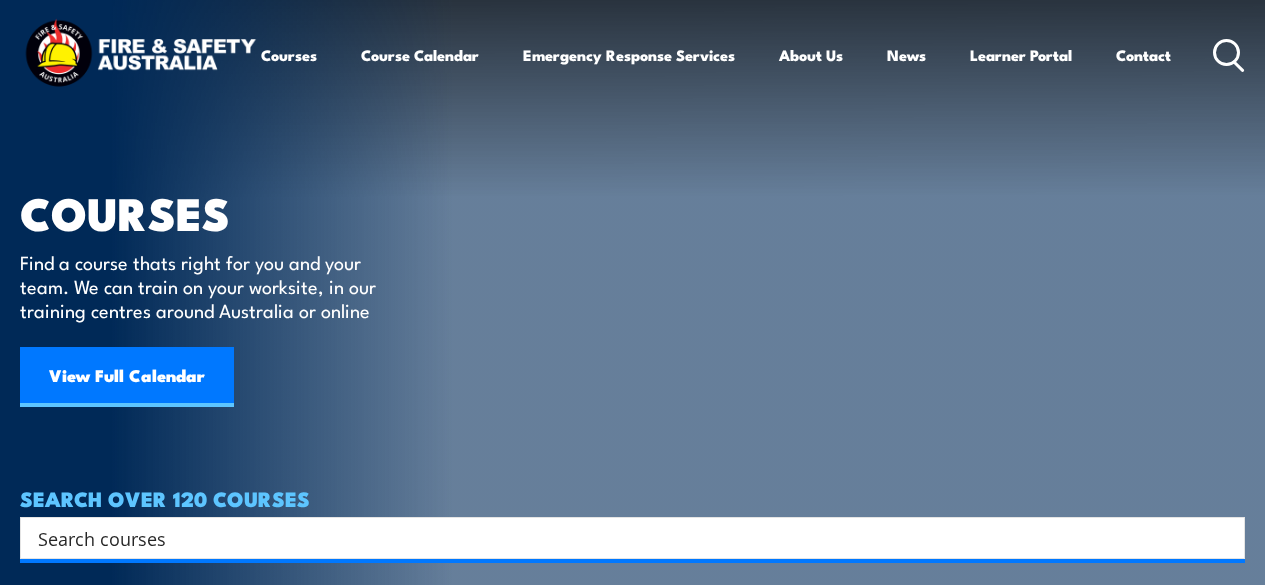 scroll, scrollTop: 0, scrollLeft: 0, axis: both 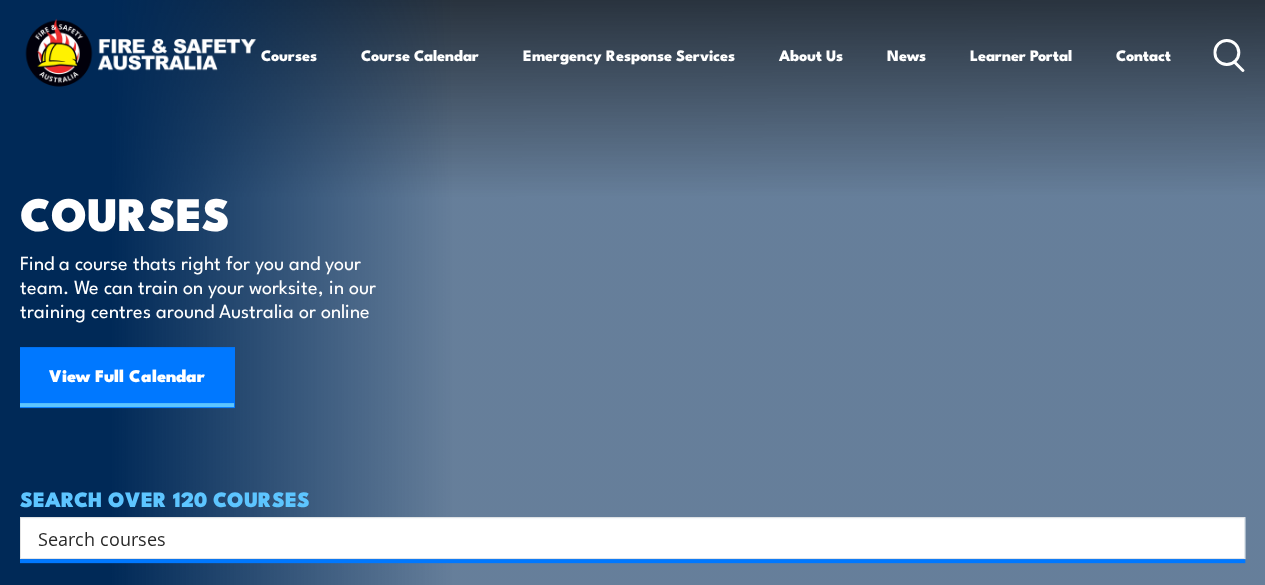 click on "View Full Calendar" at bounding box center [127, 377] 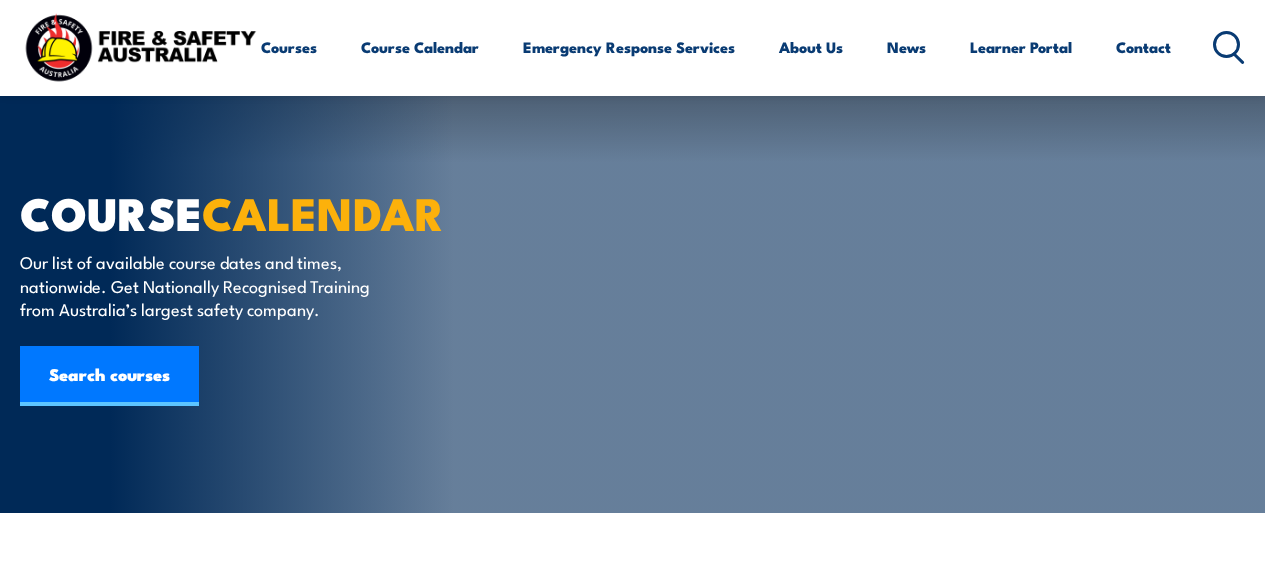 click on "BOOK COURSE" at bounding box center (1121, 1033) 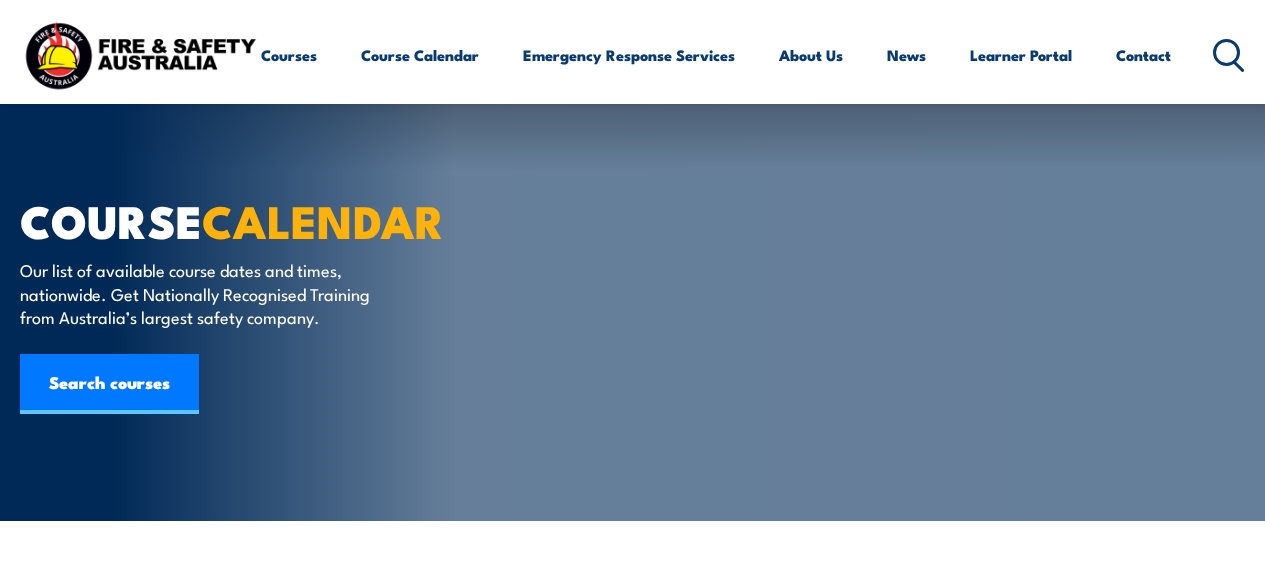 scroll, scrollTop: 600, scrollLeft: 0, axis: vertical 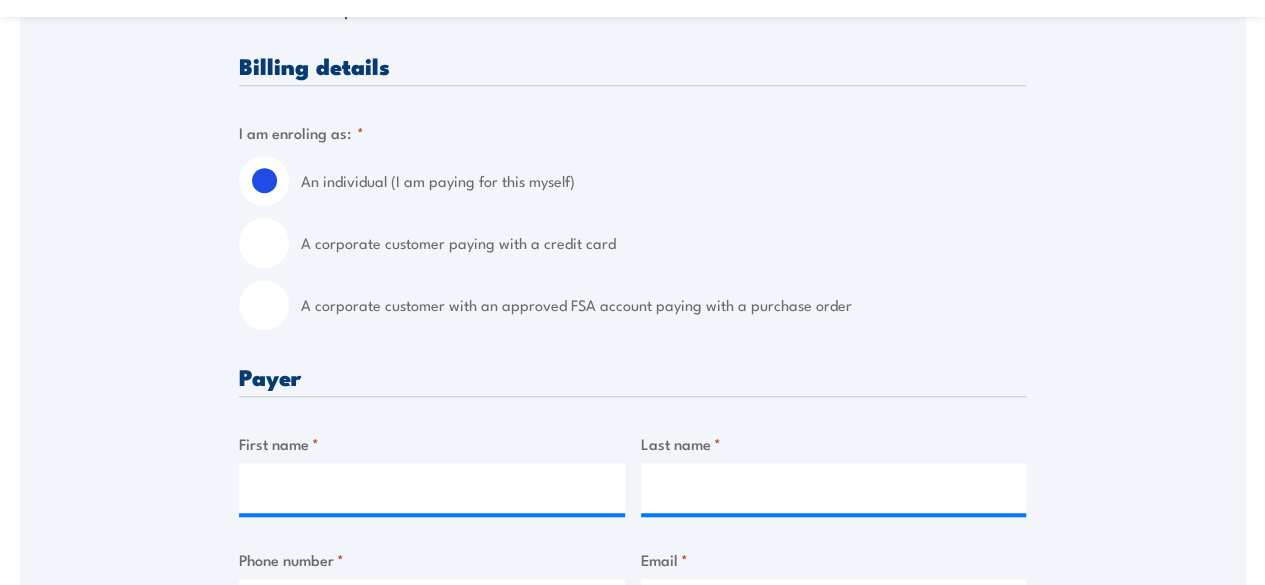 click on "A corporate customer with an approved FSA account paying with a purchase order" at bounding box center [264, 305] 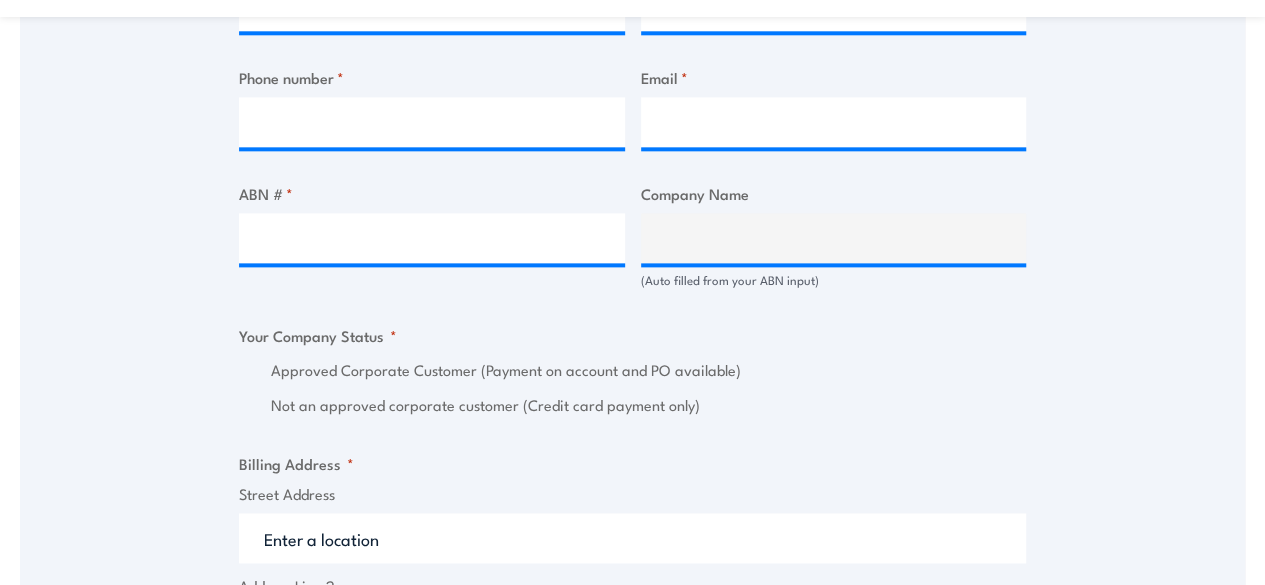 scroll, scrollTop: 1200, scrollLeft: 0, axis: vertical 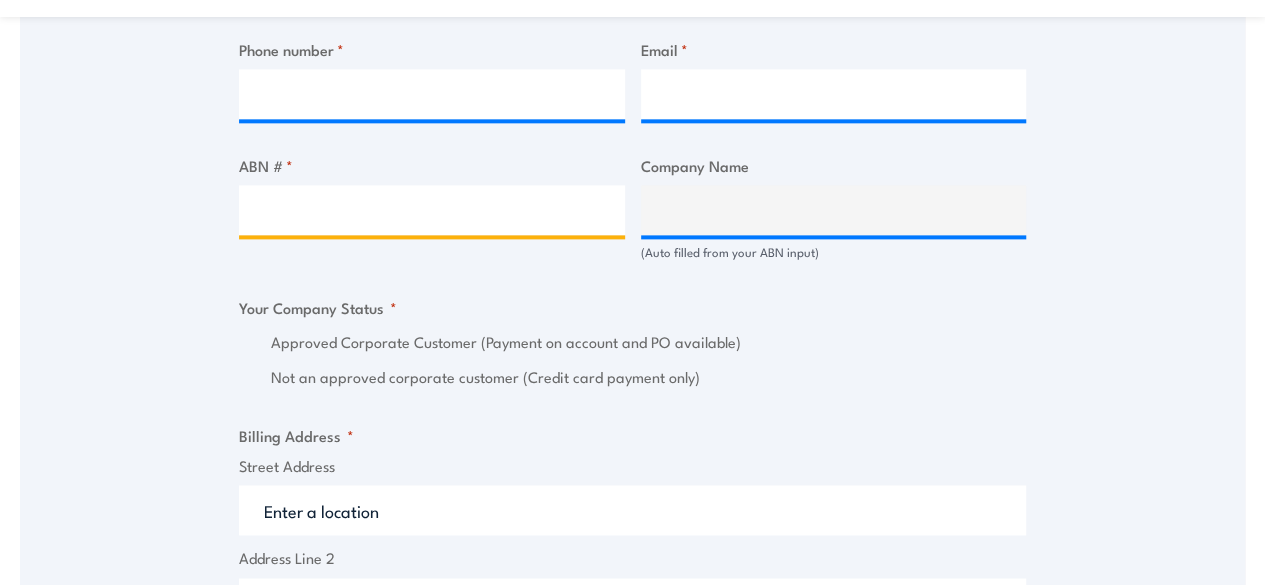 click on "ABN # *" at bounding box center [432, 210] 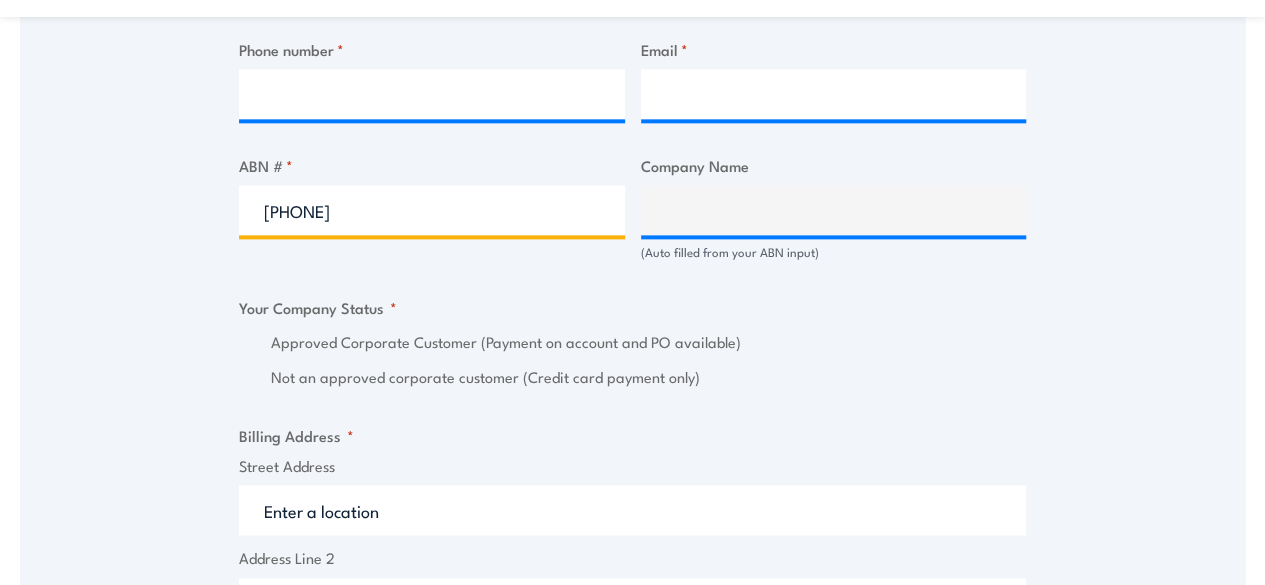 type on "[PHONE]" 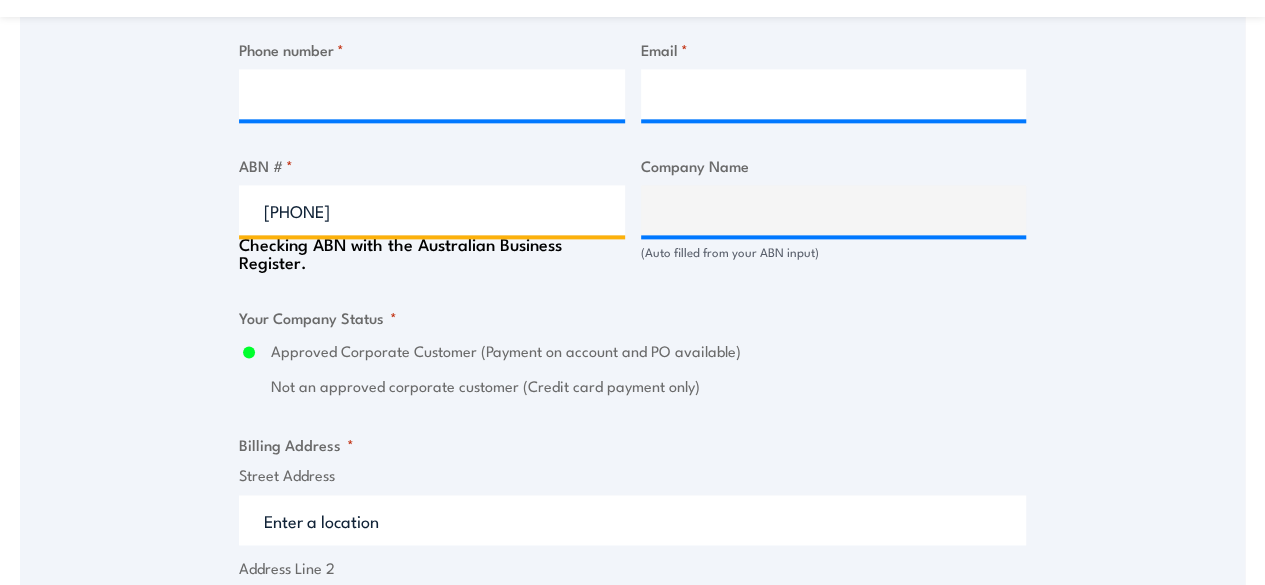 type on "Mackay Hospital and Health Service" 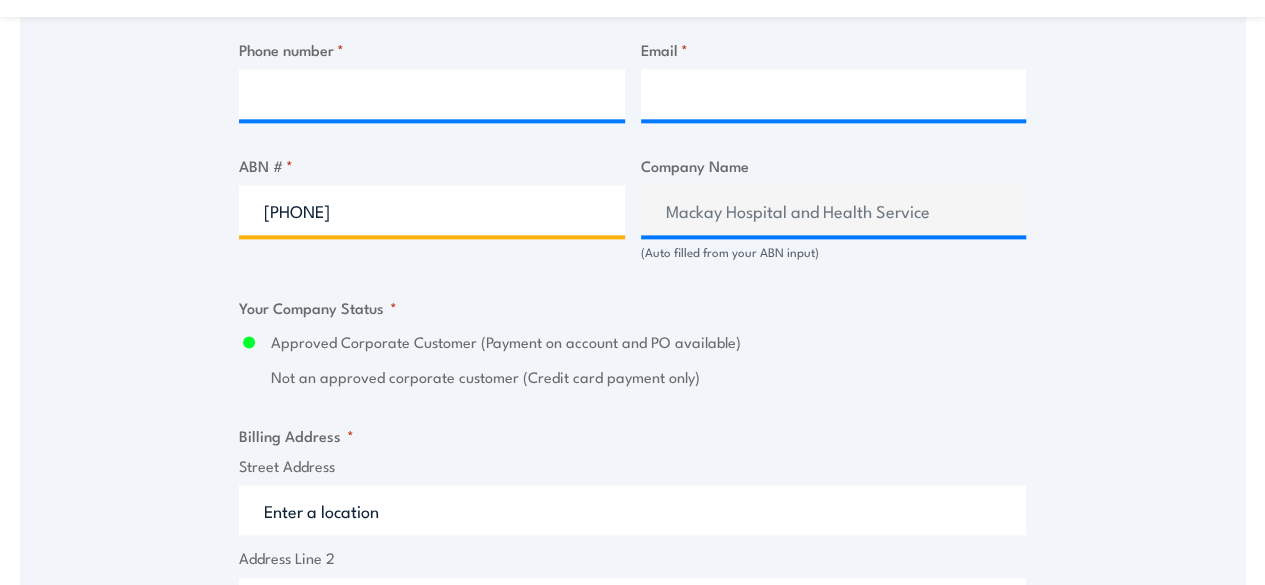 click on "[PHONE]" at bounding box center [432, 210] 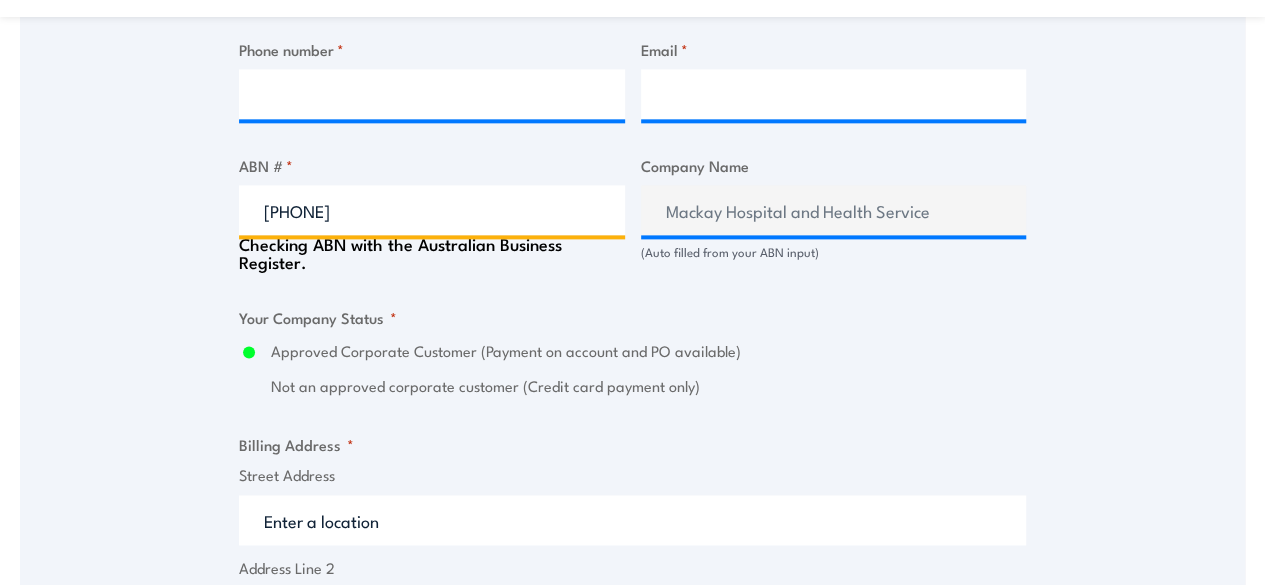 type on "H.J. HEINZ COMPANY AUSTRALIA LIMITED" 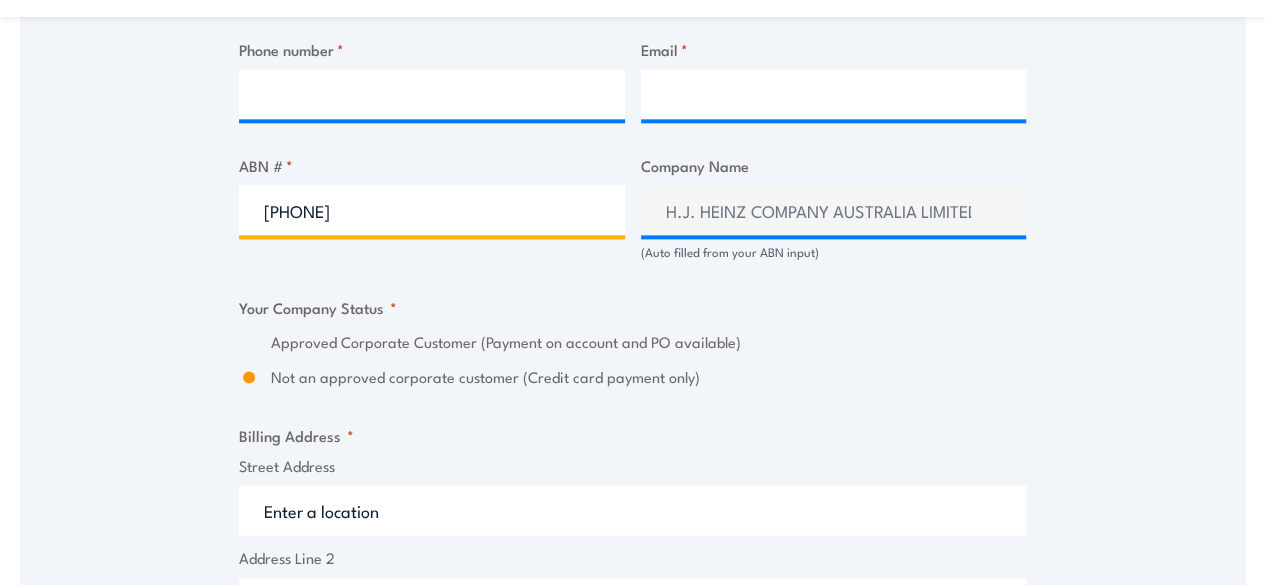 type on "[PHONE]" 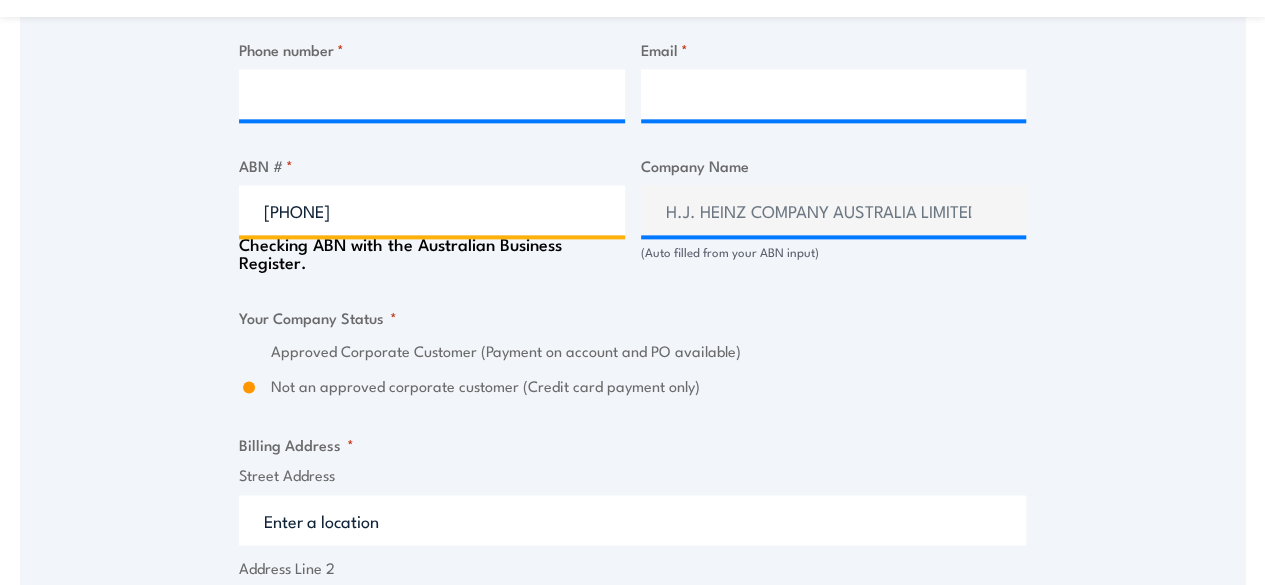 radio on "true" 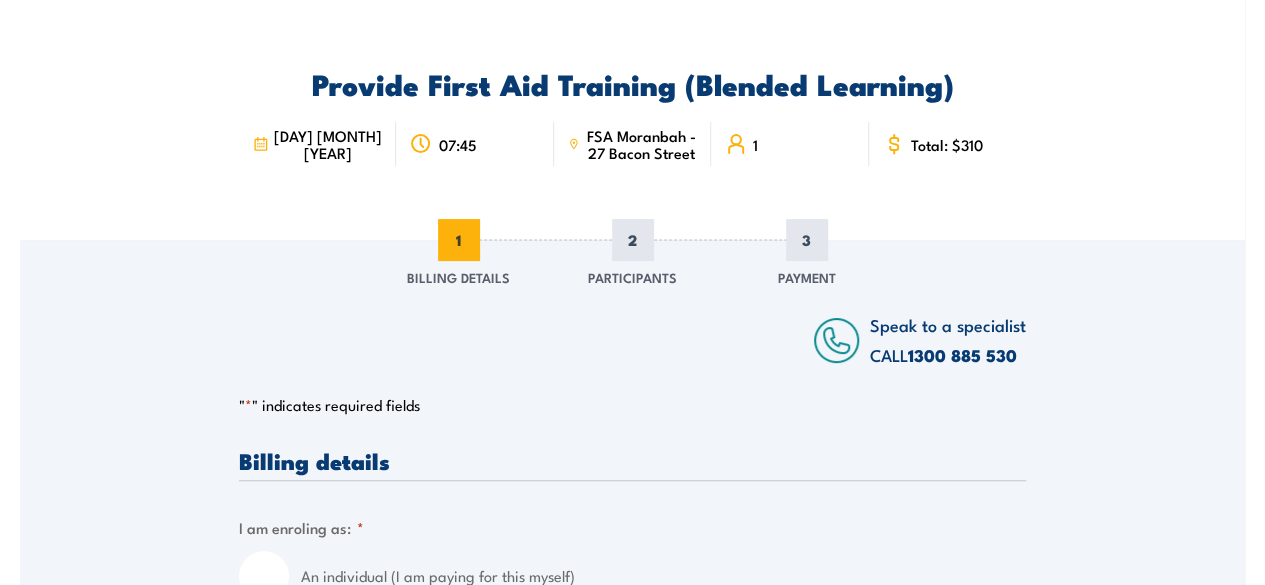 scroll, scrollTop: 0, scrollLeft: 0, axis: both 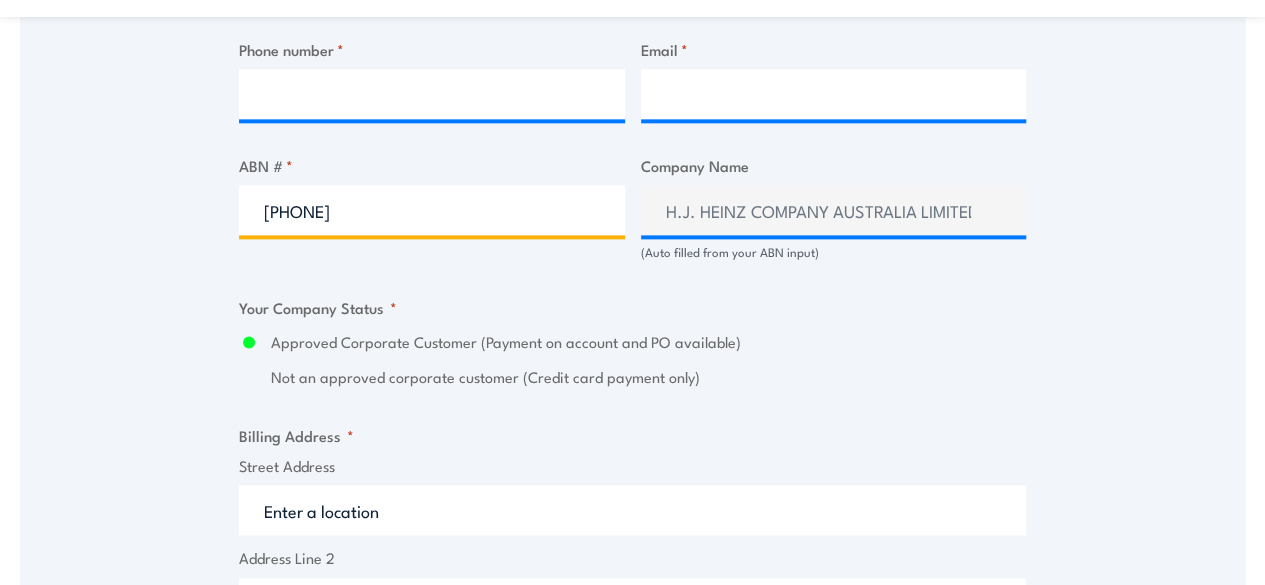 click on "87 004 200 319" at bounding box center [432, 210] 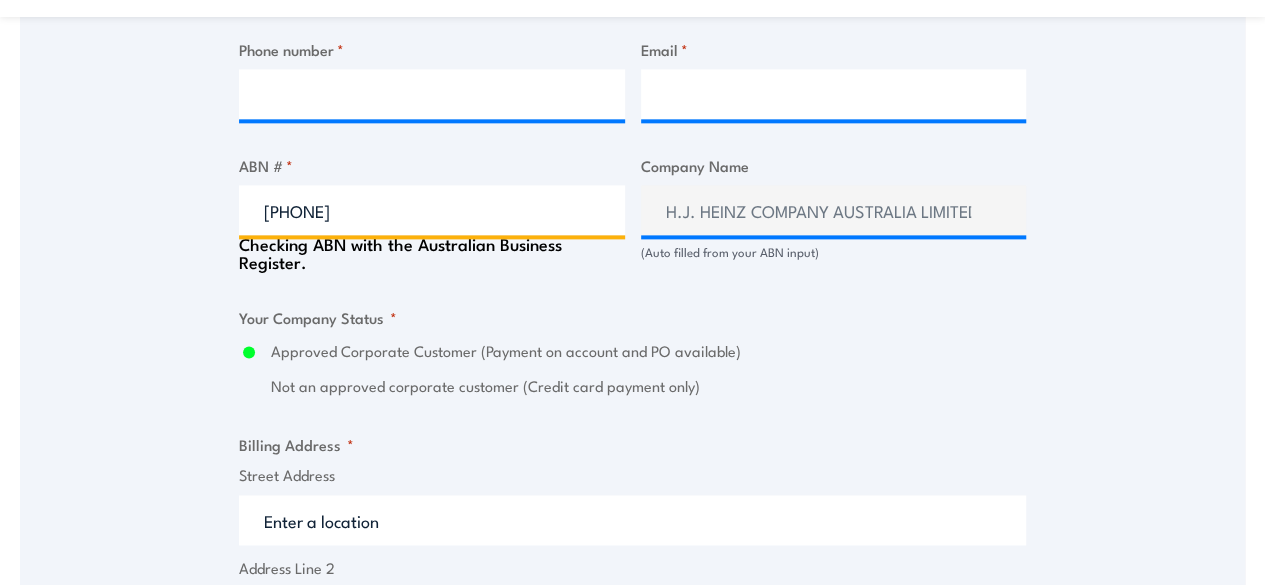 type on "FIRE AND SAFETY AUSTRALIA PTY LTD" 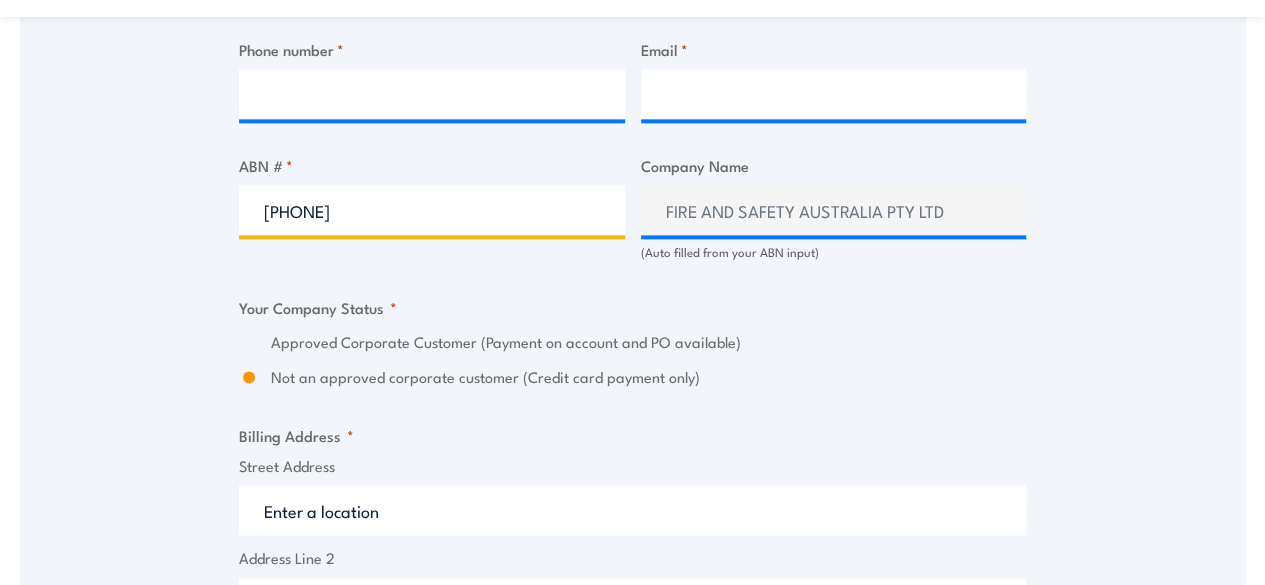type on "17098323712" 